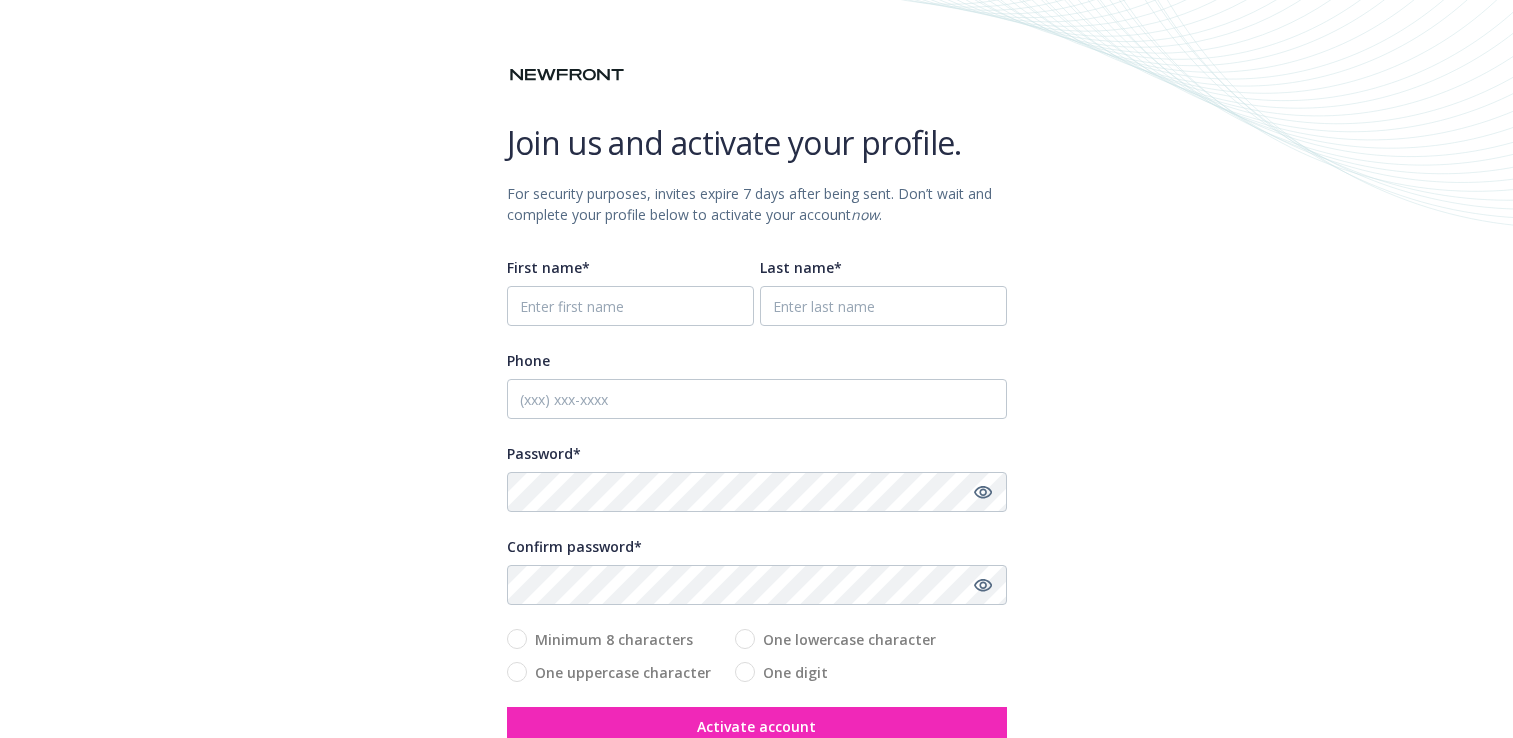 scroll, scrollTop: 0, scrollLeft: 0, axis: both 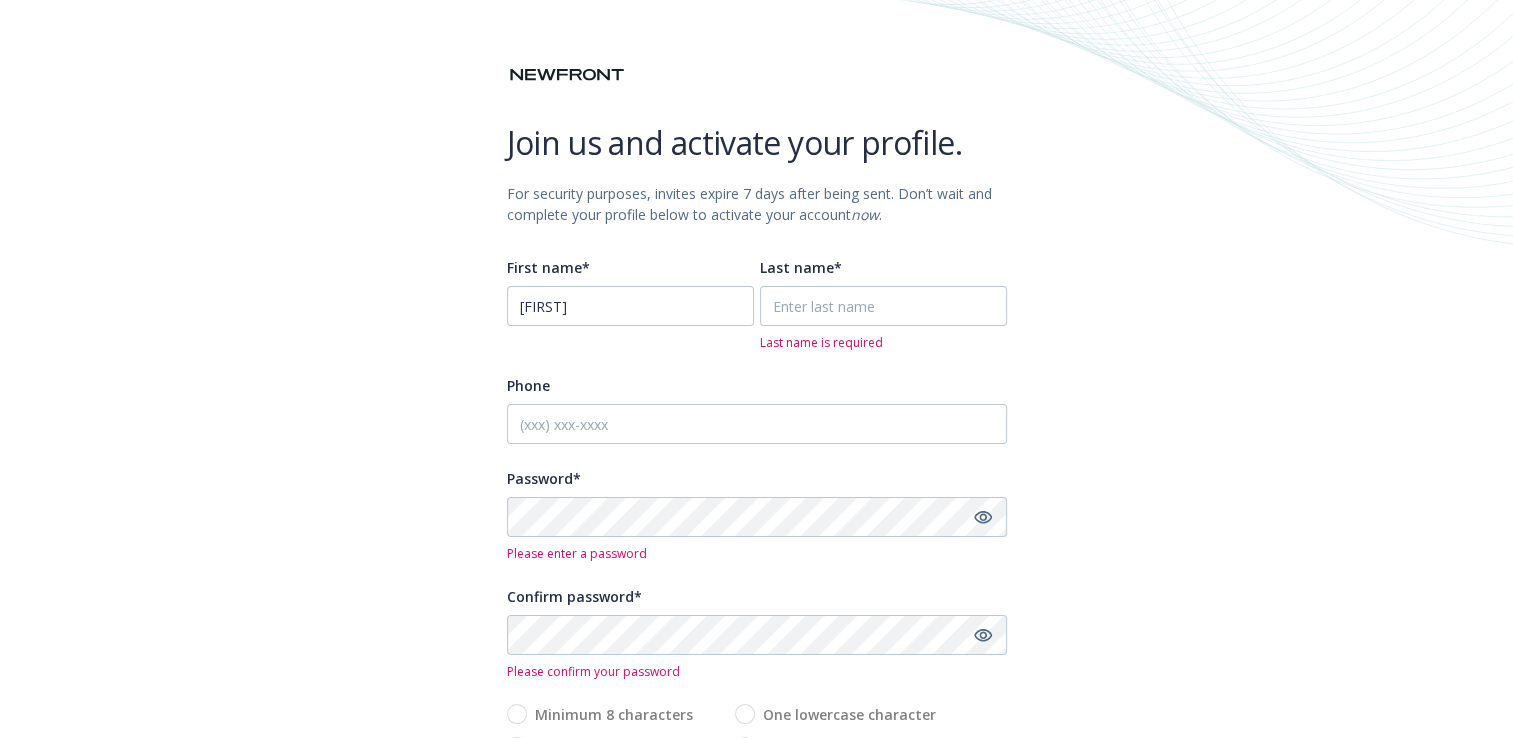 type on "[FIRST]" 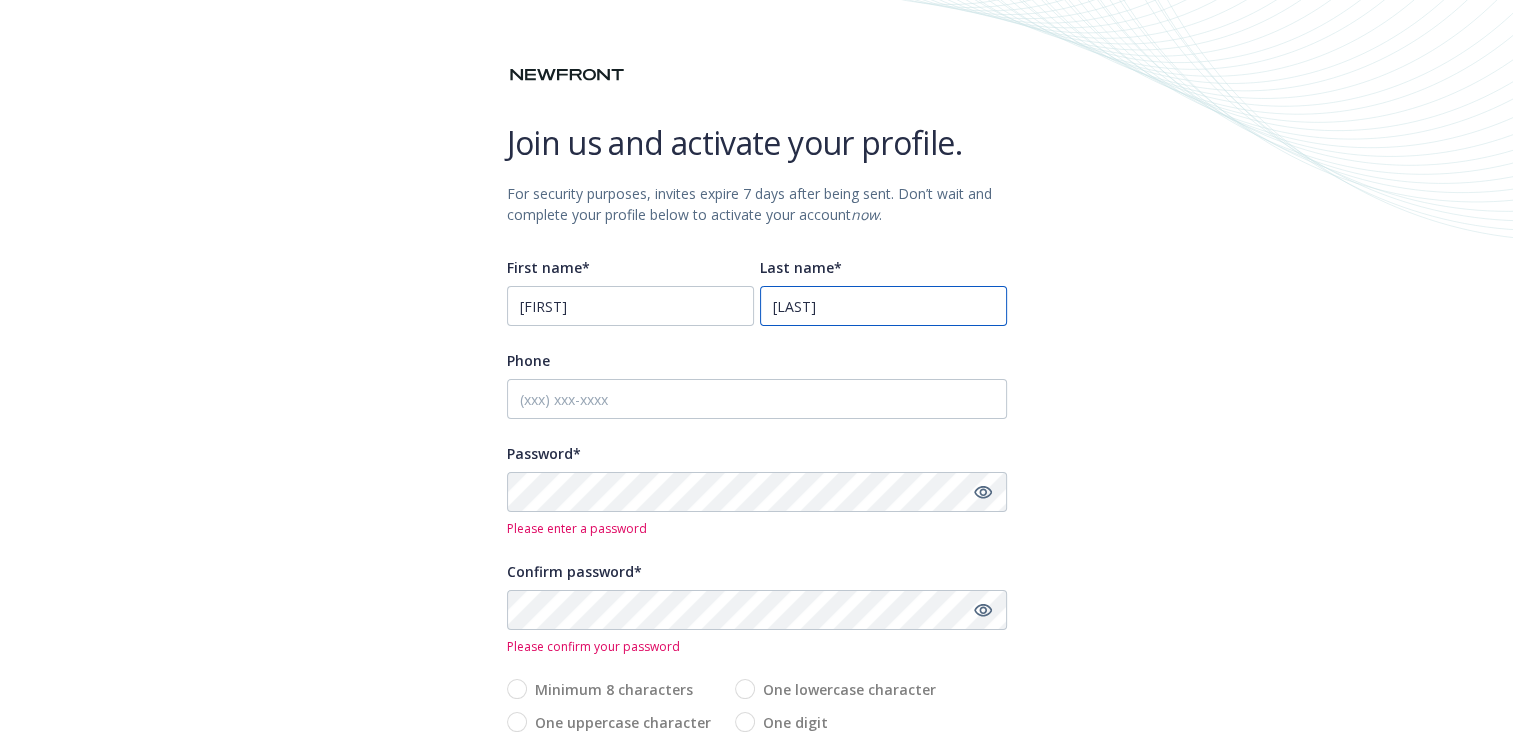 type on "Purcell" 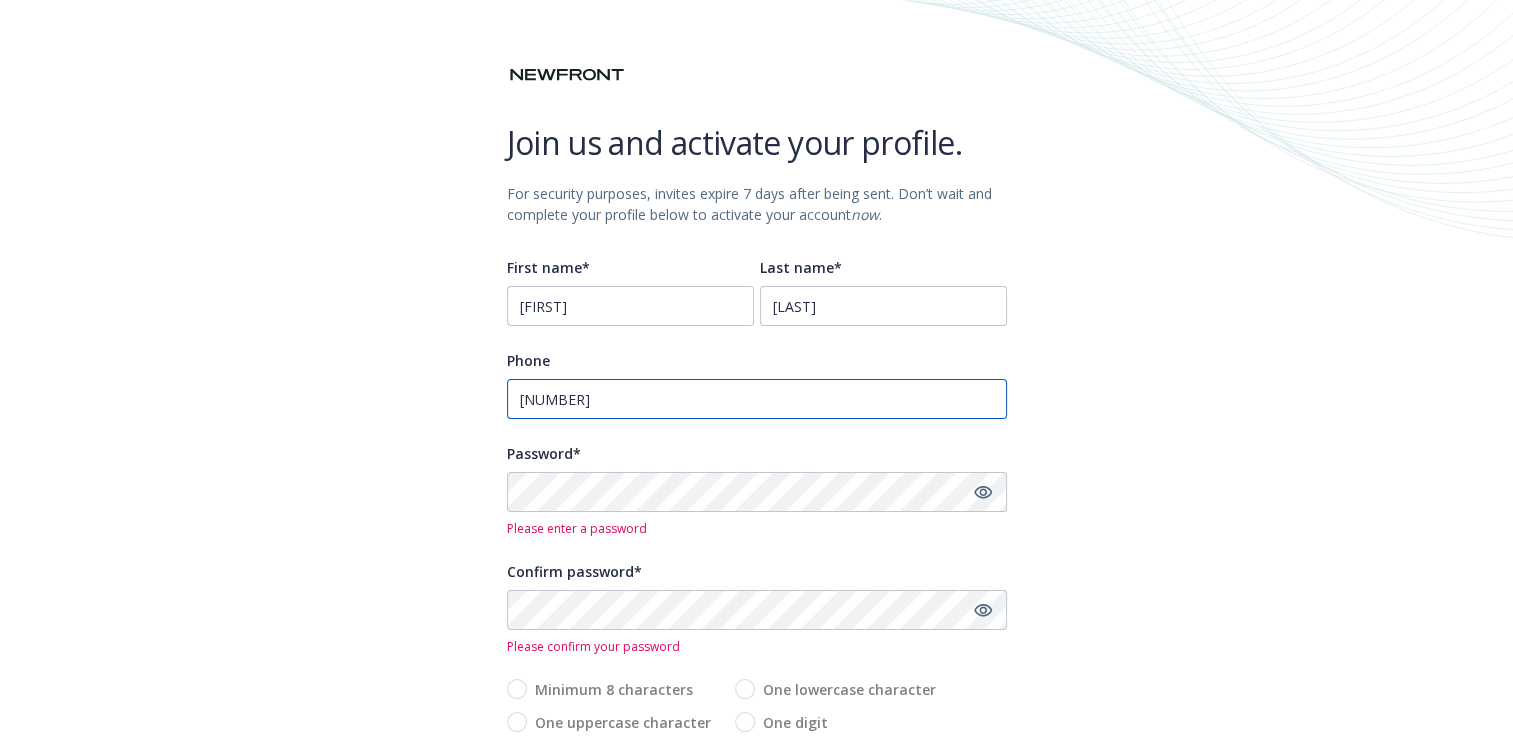 type on "8587505291" 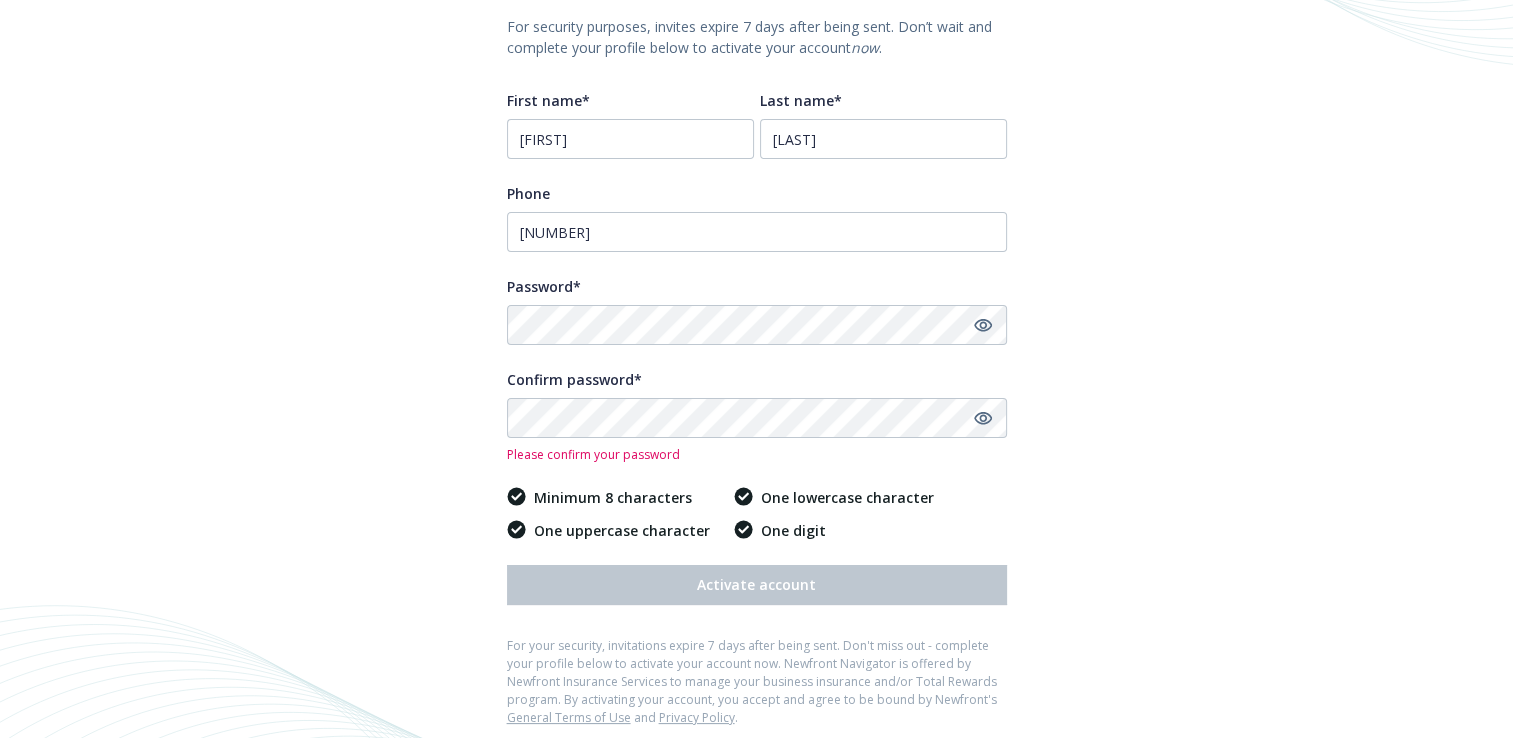 scroll, scrollTop: 188, scrollLeft: 0, axis: vertical 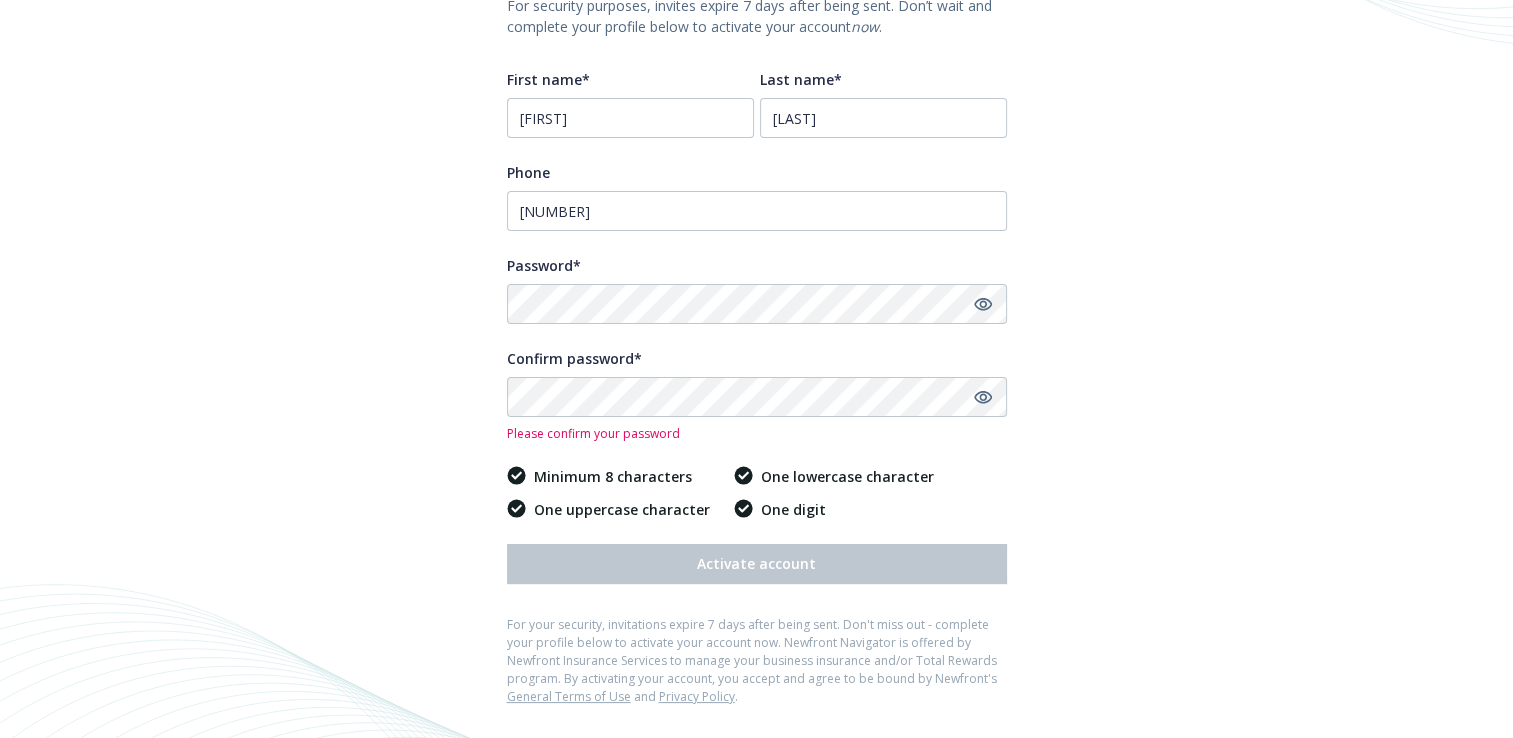 click on "Please confirm your password" at bounding box center [757, 409] 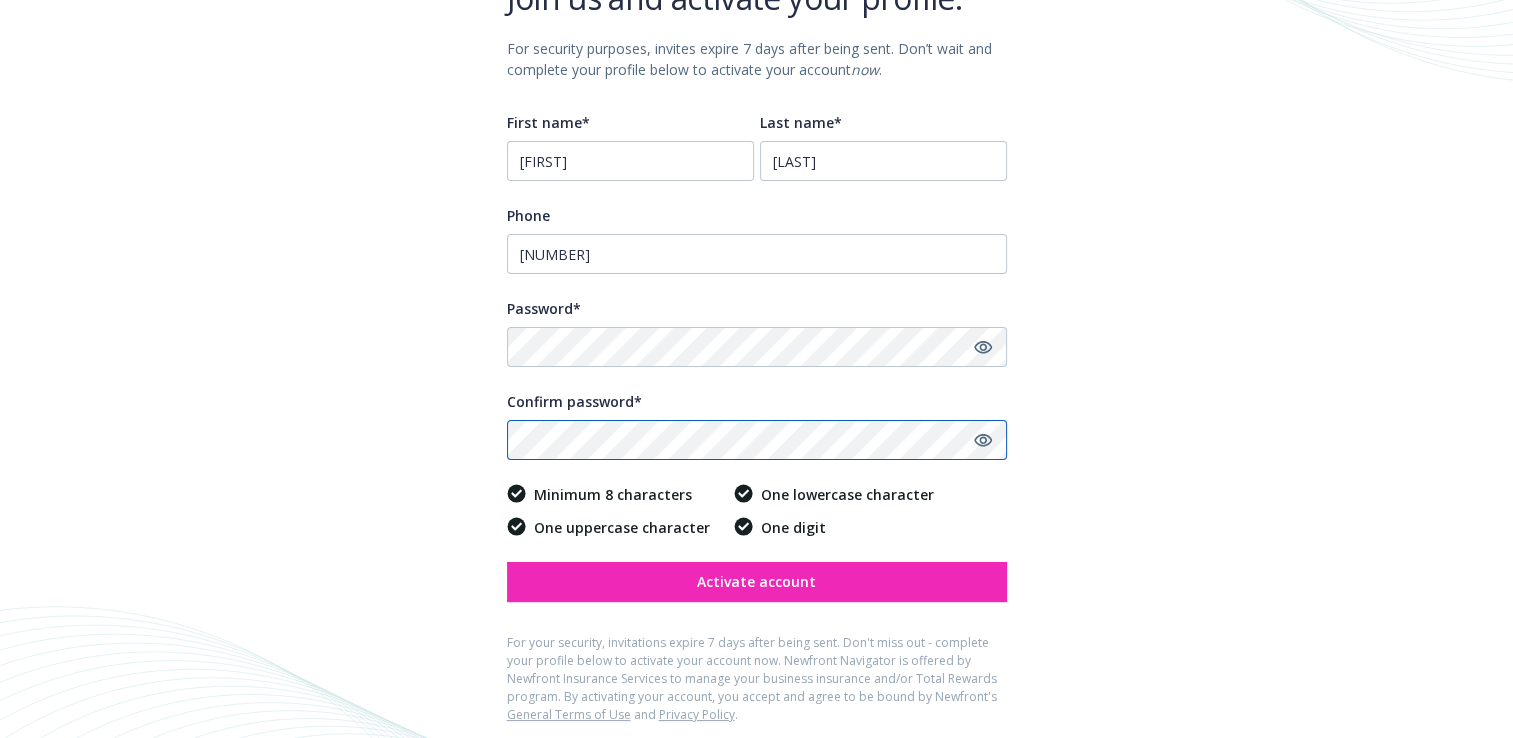 scroll, scrollTop: 162, scrollLeft: 0, axis: vertical 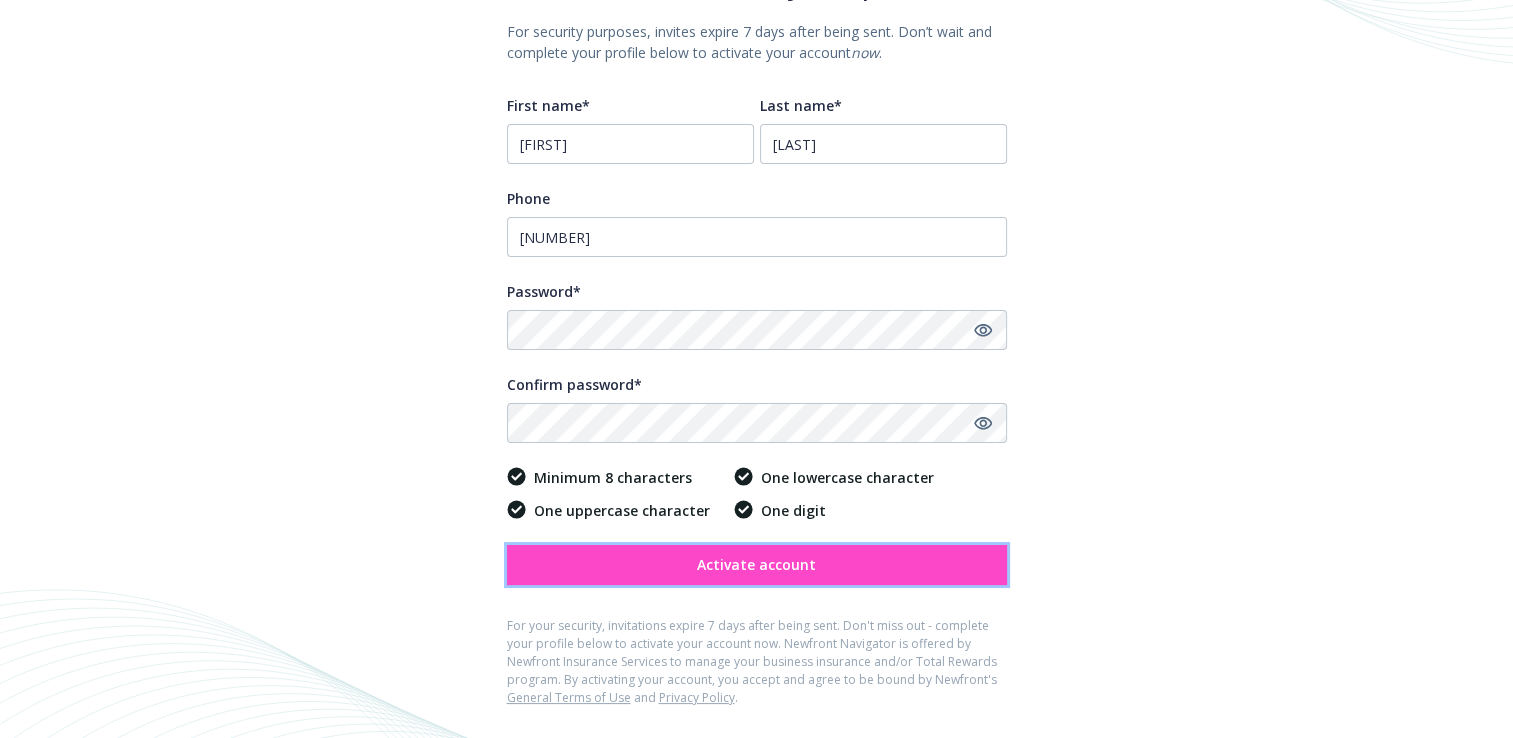 click on "Activate account" at bounding box center [756, 564] 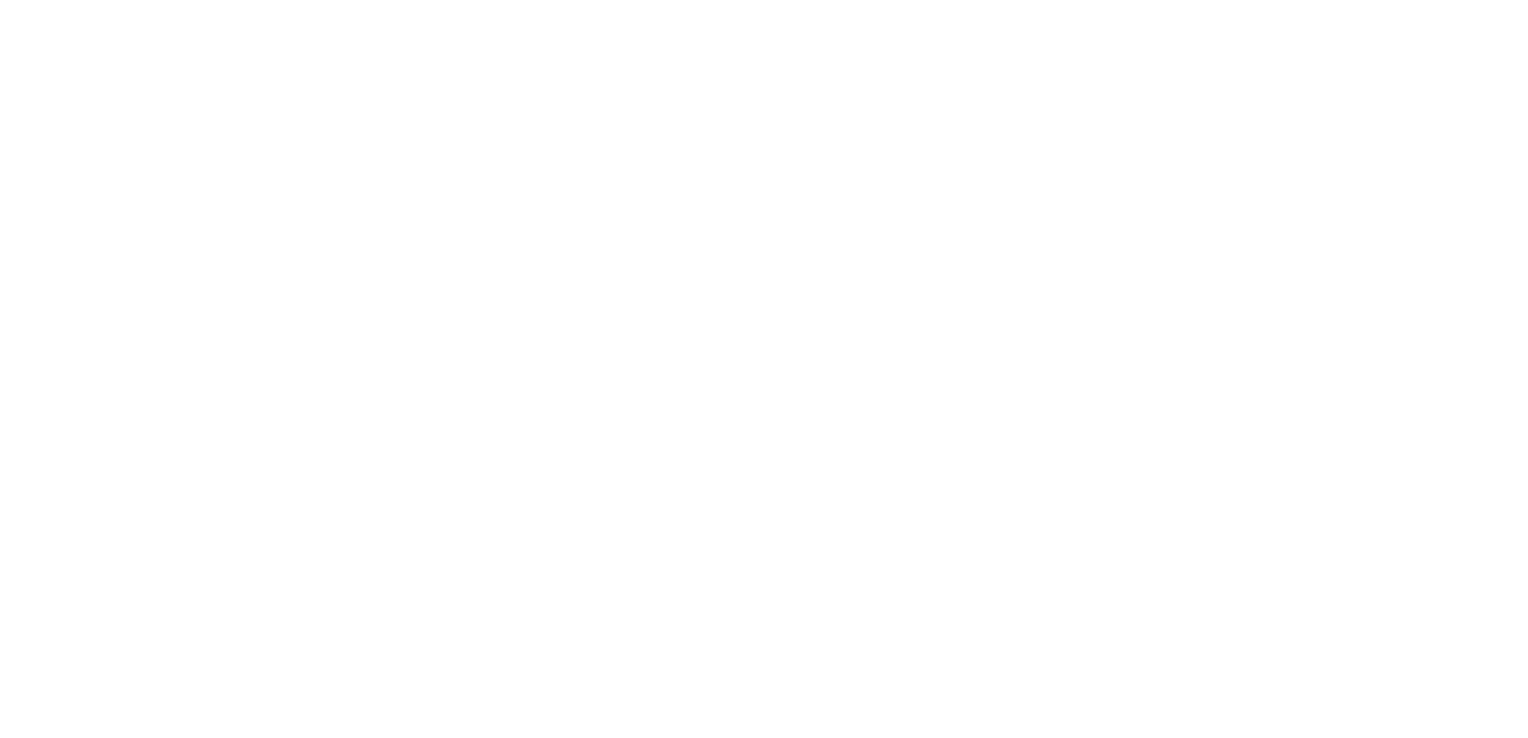 scroll, scrollTop: 0, scrollLeft: 0, axis: both 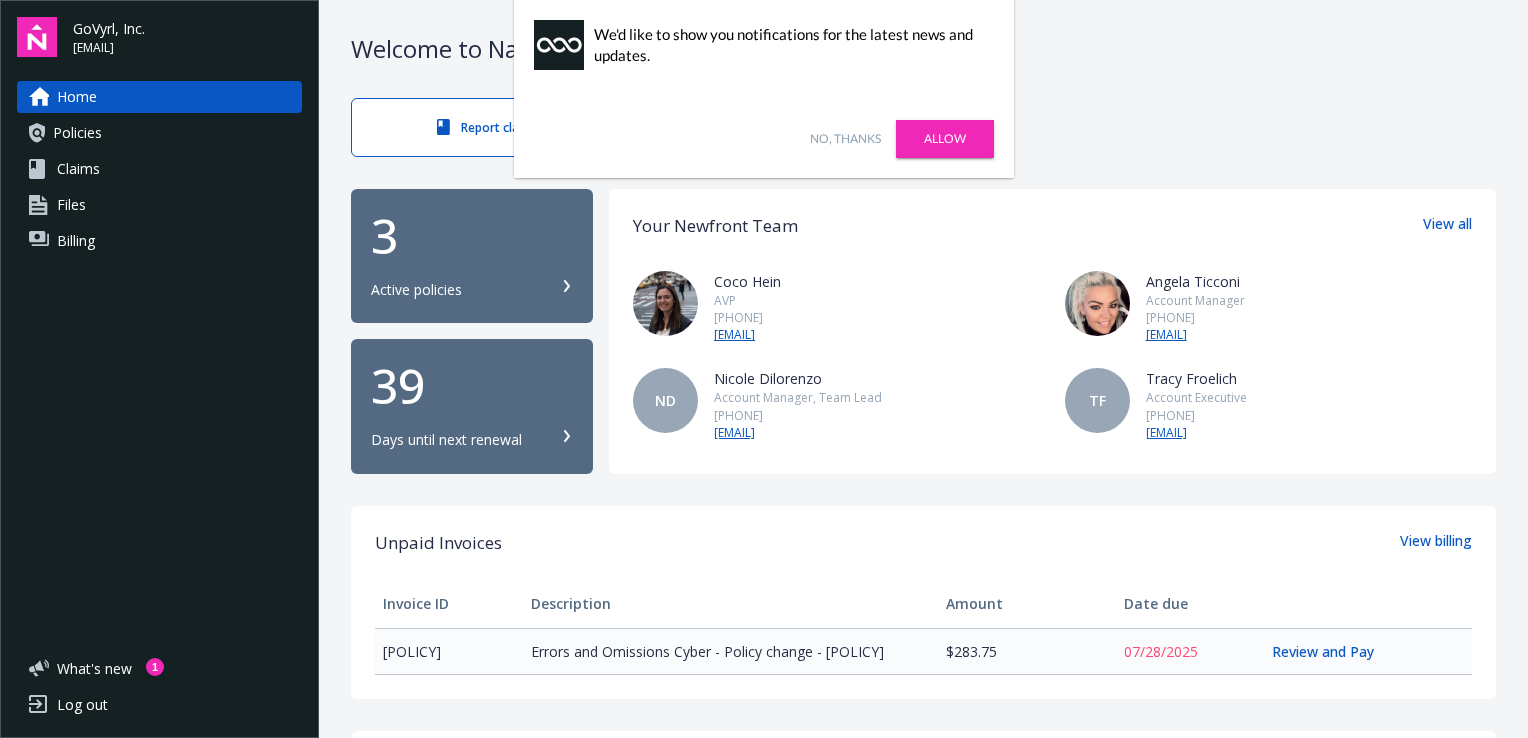 click on "No, thanks" at bounding box center (845, 139) 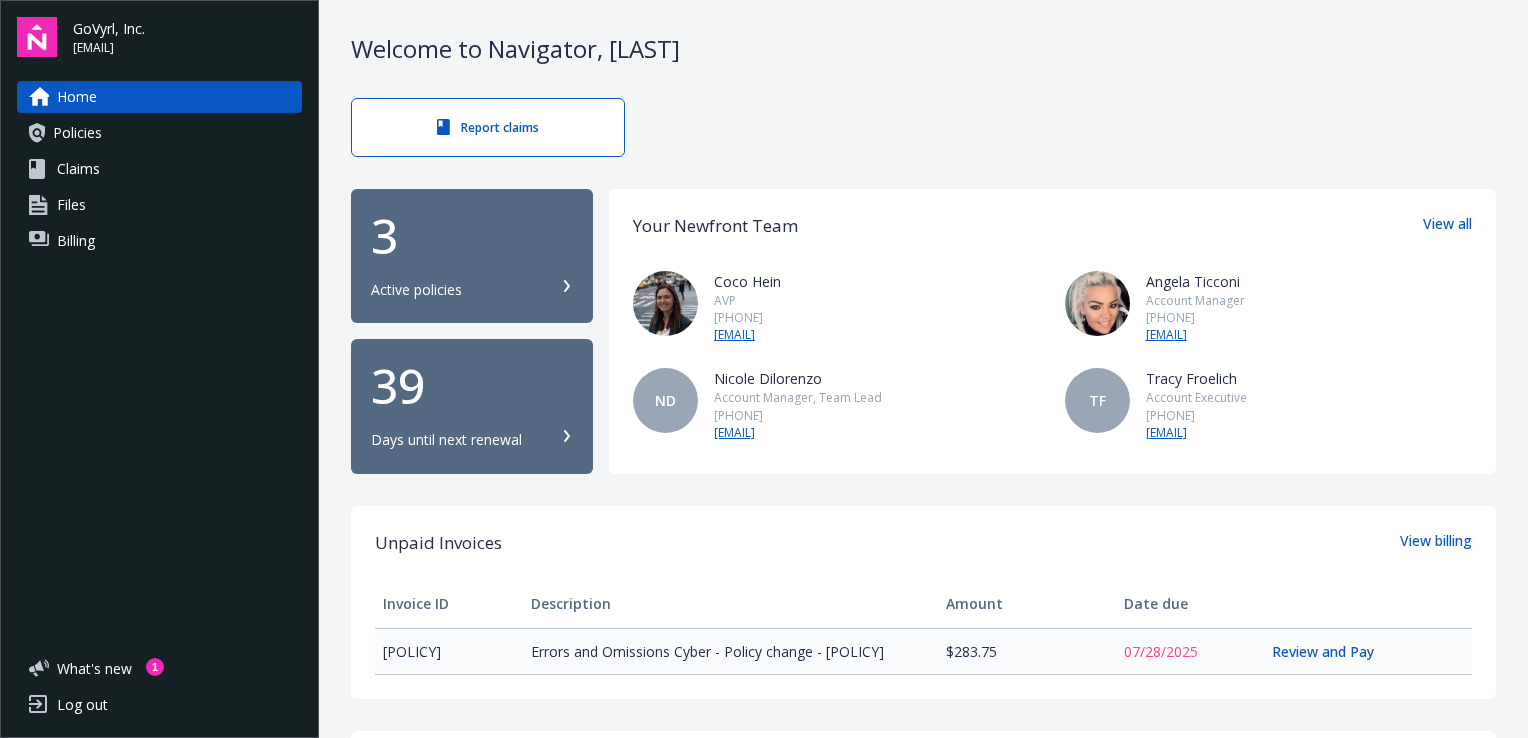 click on "Home" at bounding box center [77, 97] 